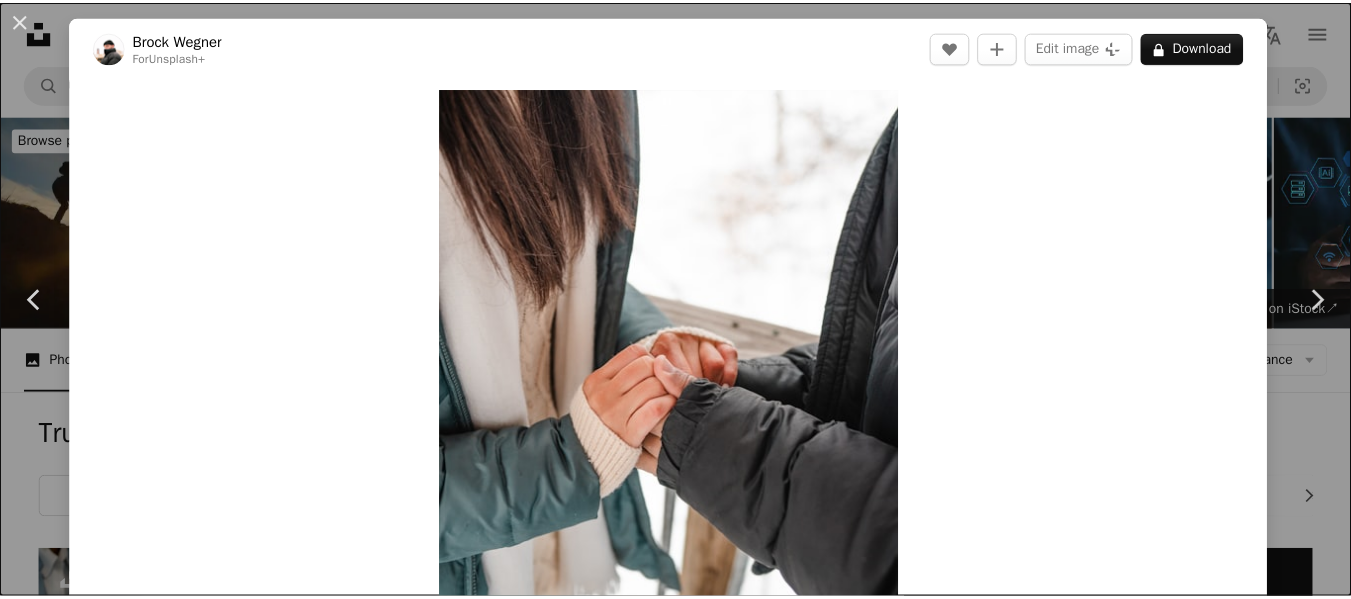 scroll, scrollTop: 9400, scrollLeft: 0, axis: vertical 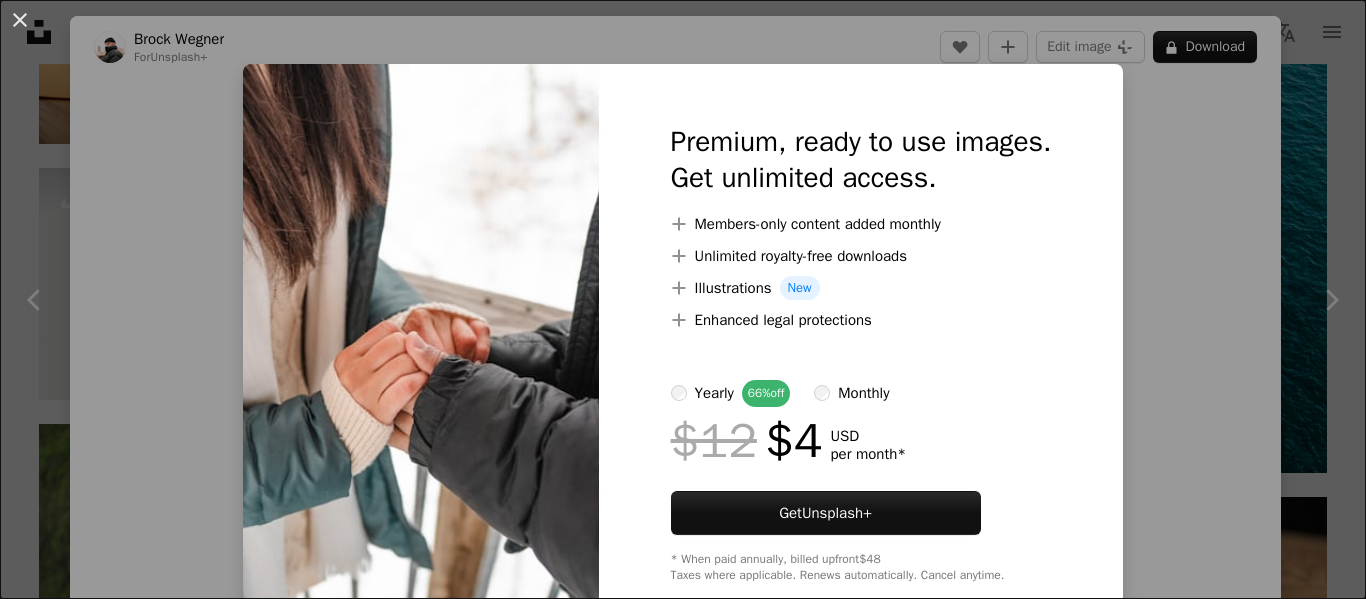 click on "An X shape Premium, ready to use images. Get unlimited access. A plus sign Members-only content added monthly A plus sign Unlimited royalty-free downloads A plus sign Illustrations  New A plus sign Enhanced legal protections yearly 66%  off monthly $12   $4 USD per month * Get  Unsplash+ * When paid annually, billed upfront  $48 Taxes where applicable. Renews automatically. Cancel anytime." at bounding box center (683, 299) 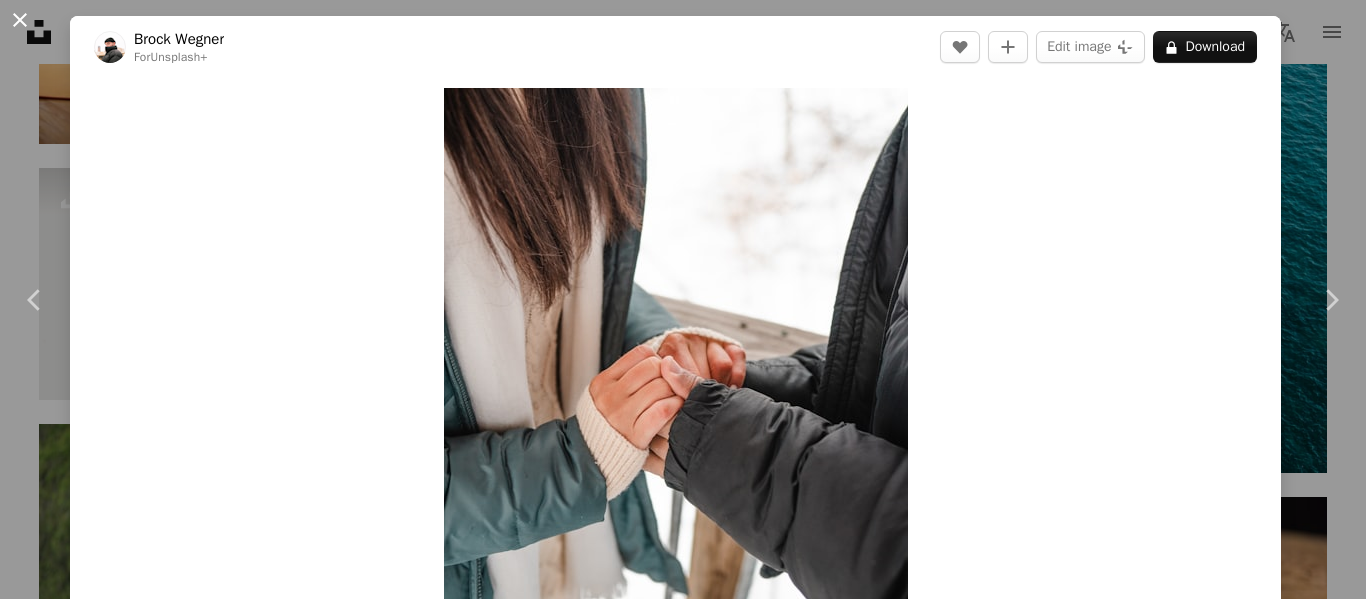 click on "An X shape" at bounding box center (20, 20) 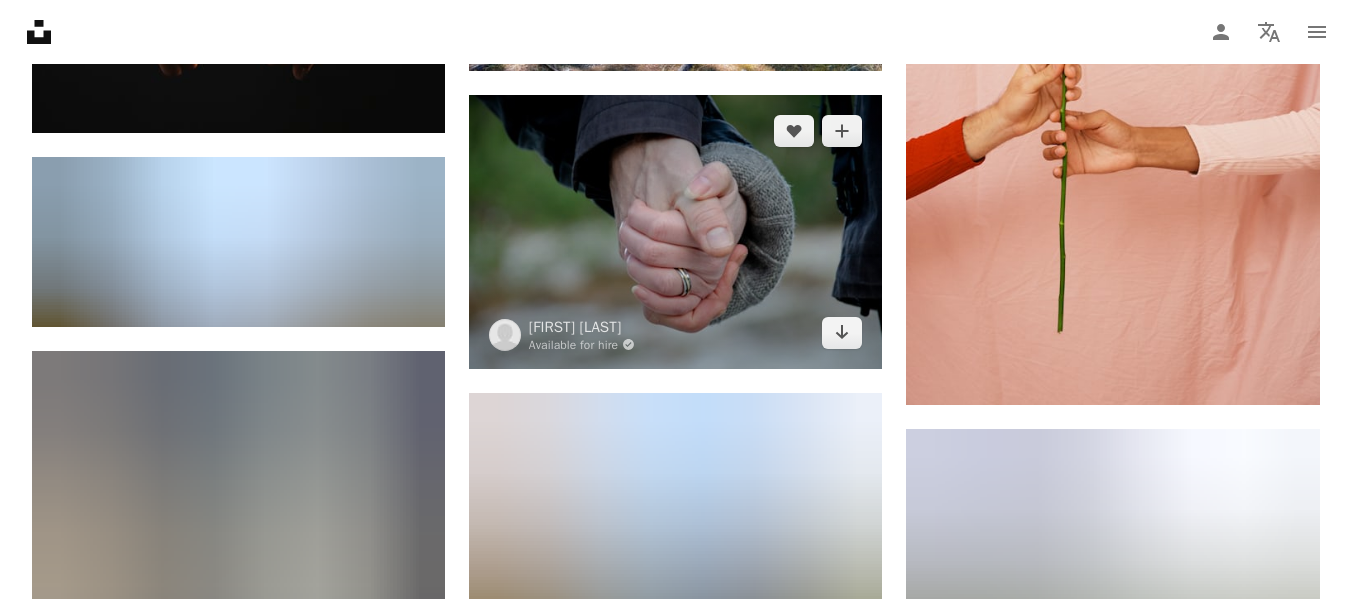 scroll, scrollTop: 15400, scrollLeft: 0, axis: vertical 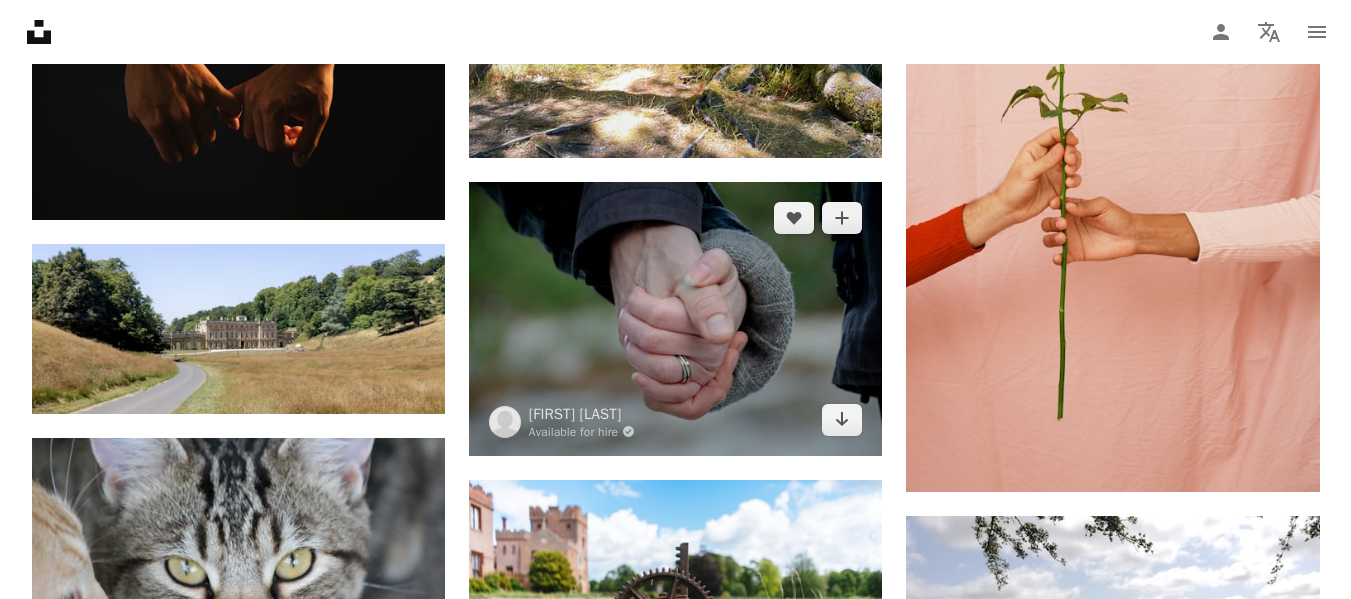 click at bounding box center [675, 319] 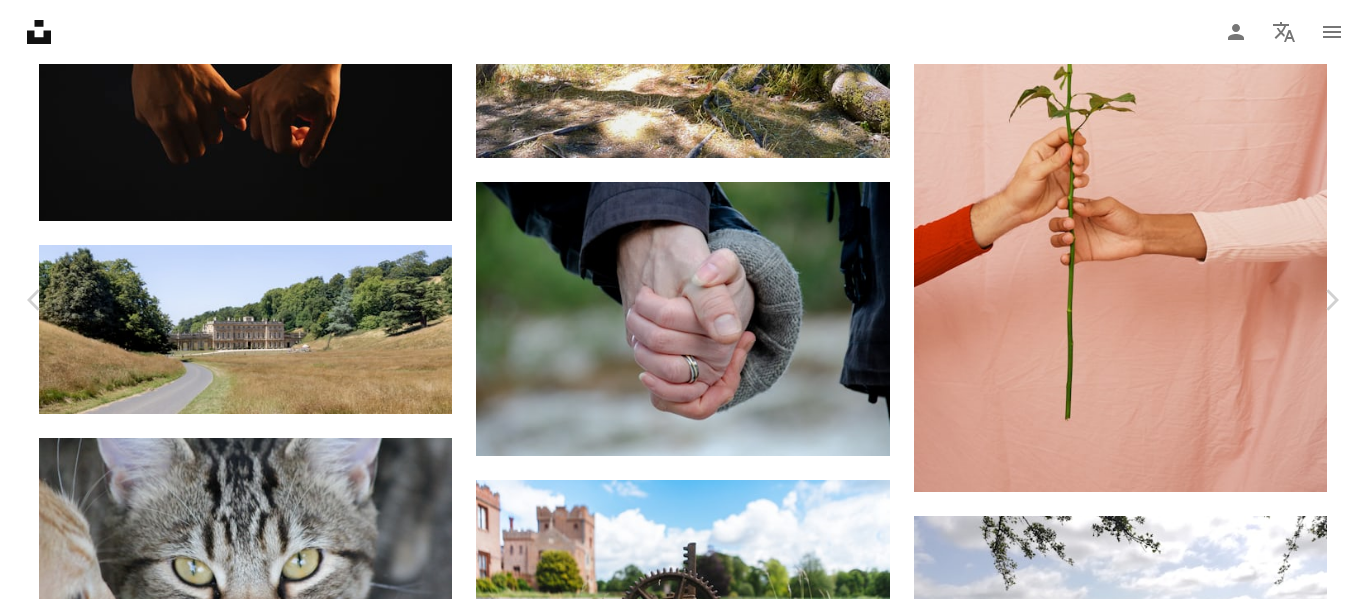 click 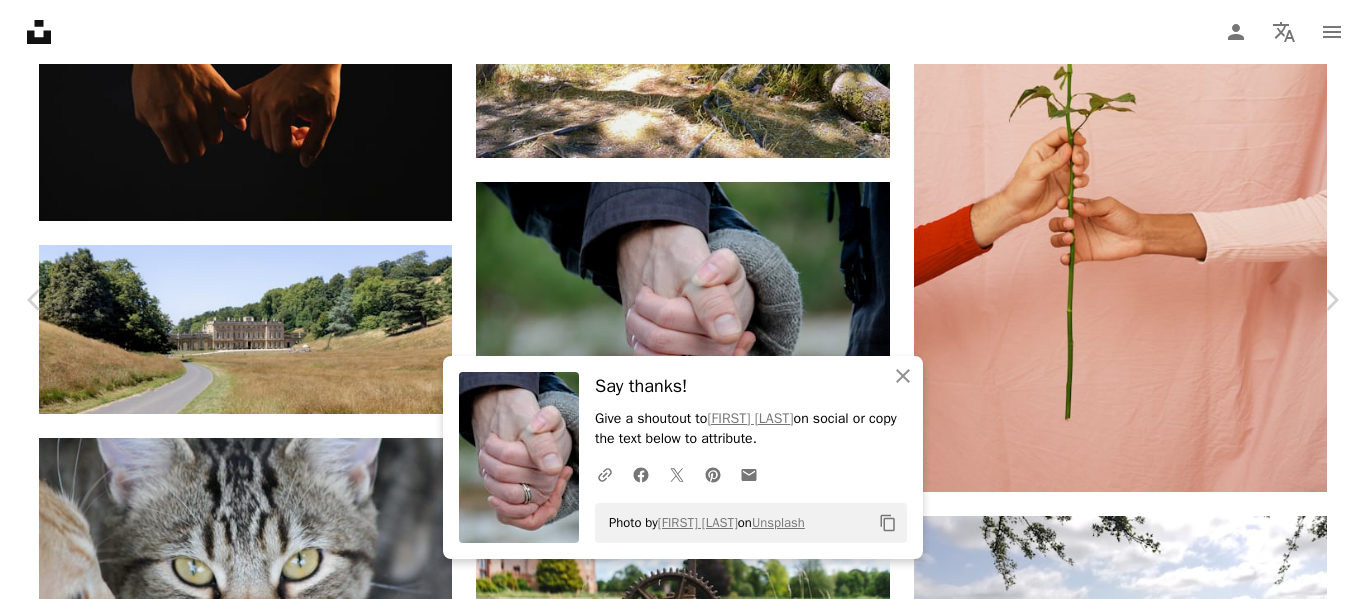 click on "An X shape" at bounding box center (20, 20) 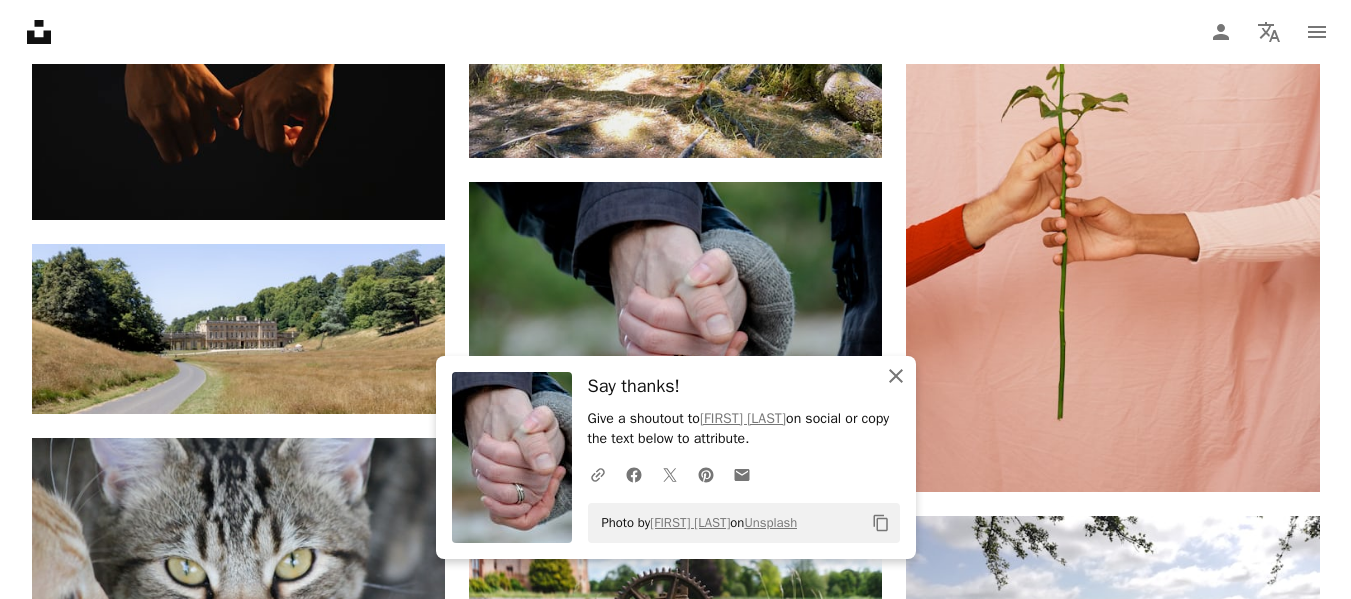 click on "An X shape" 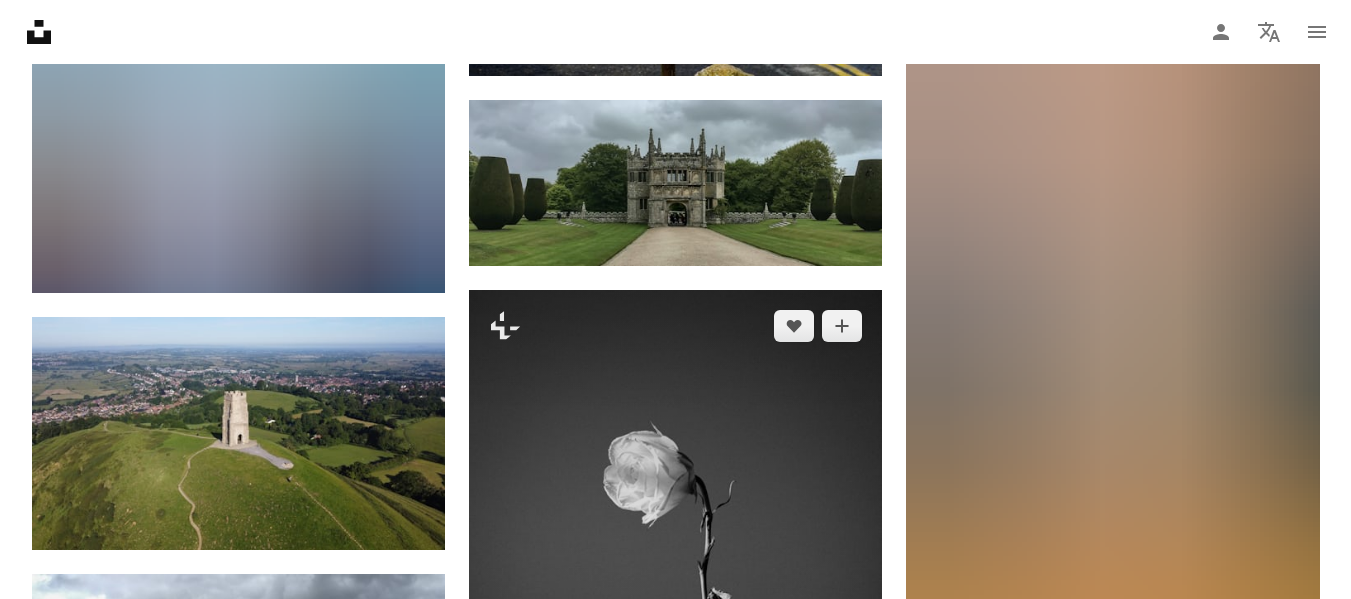 scroll, scrollTop: 17200, scrollLeft: 0, axis: vertical 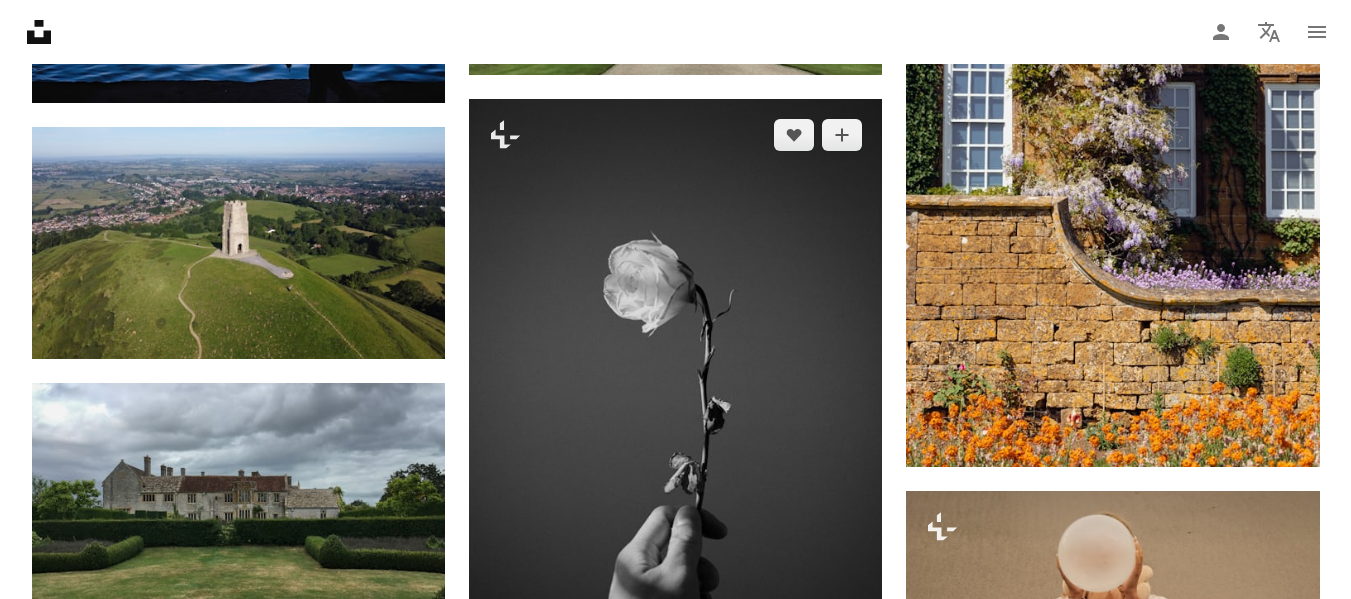 click at bounding box center (675, 408) 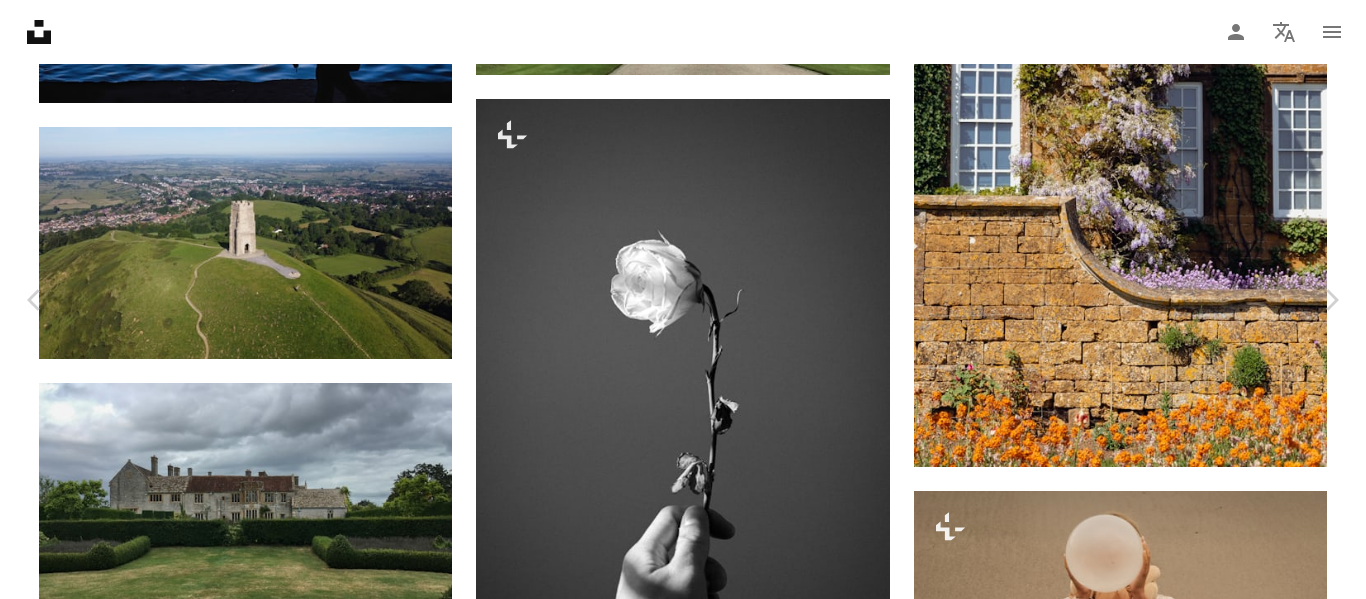 click on "A lock   Download" at bounding box center (1205, 5259) 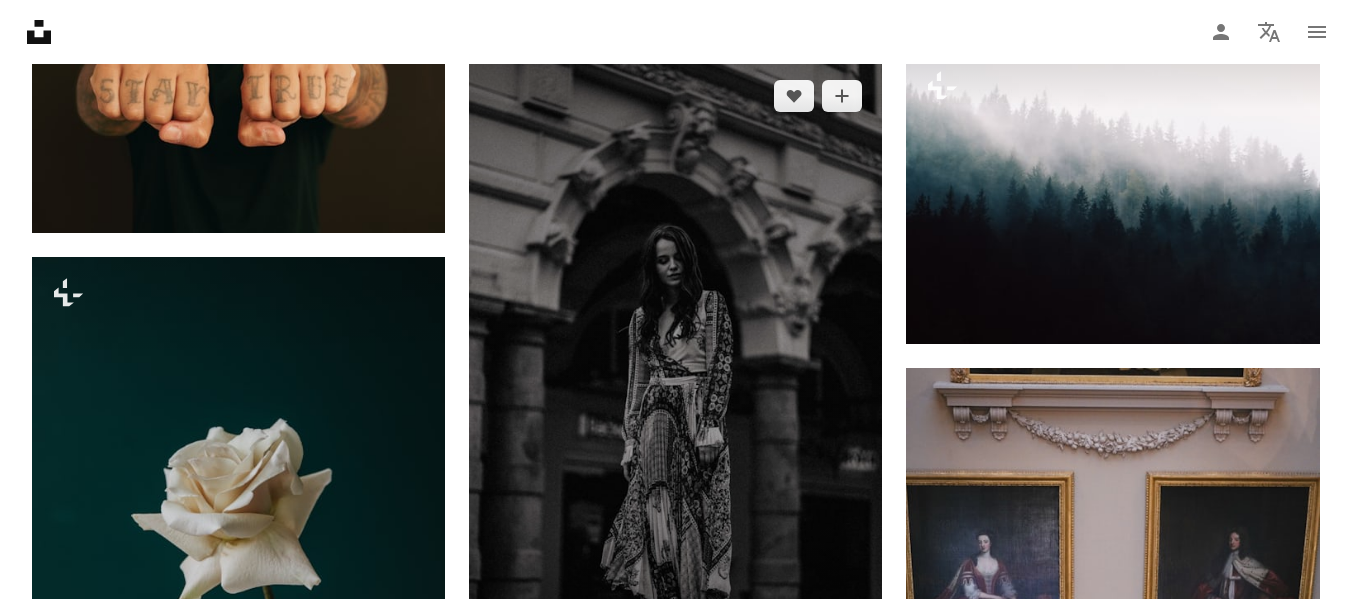 scroll, scrollTop: 24900, scrollLeft: 0, axis: vertical 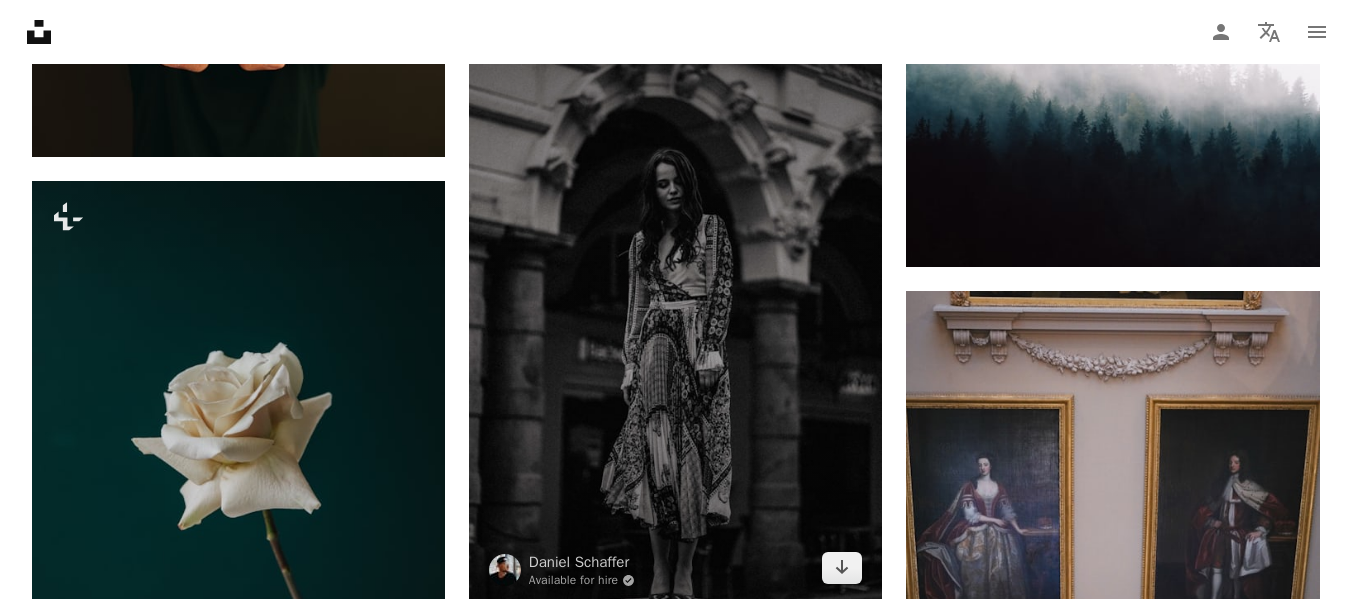click at bounding box center [675, 294] 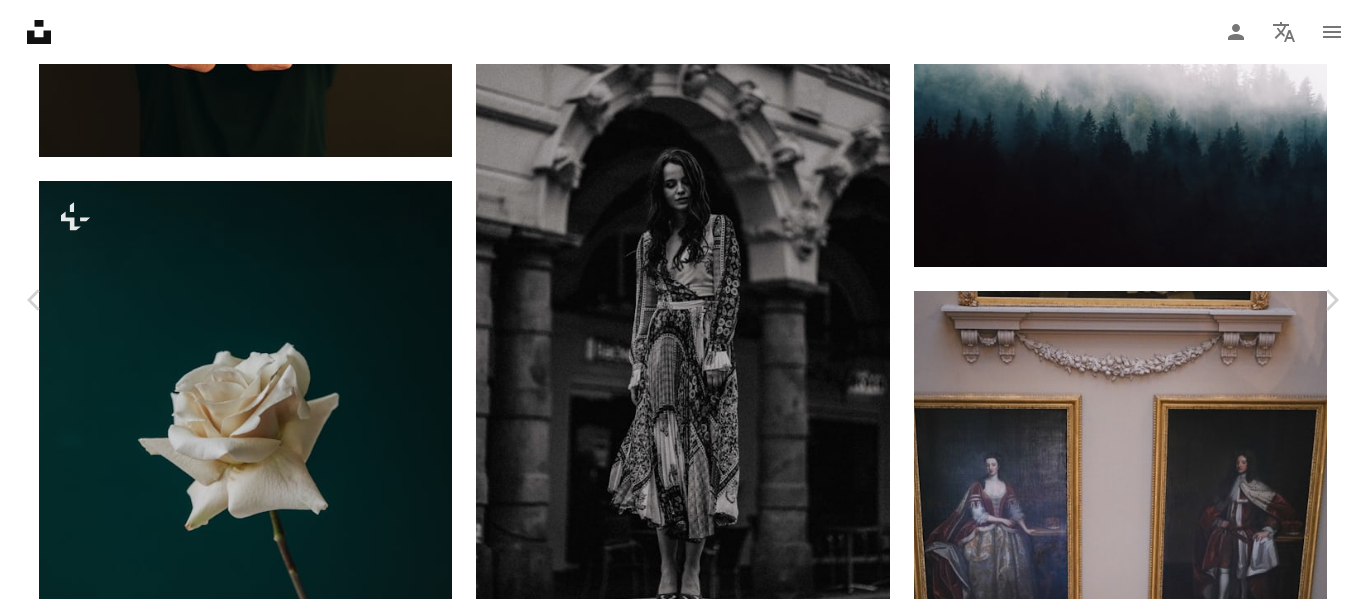 click on "Chevron down" 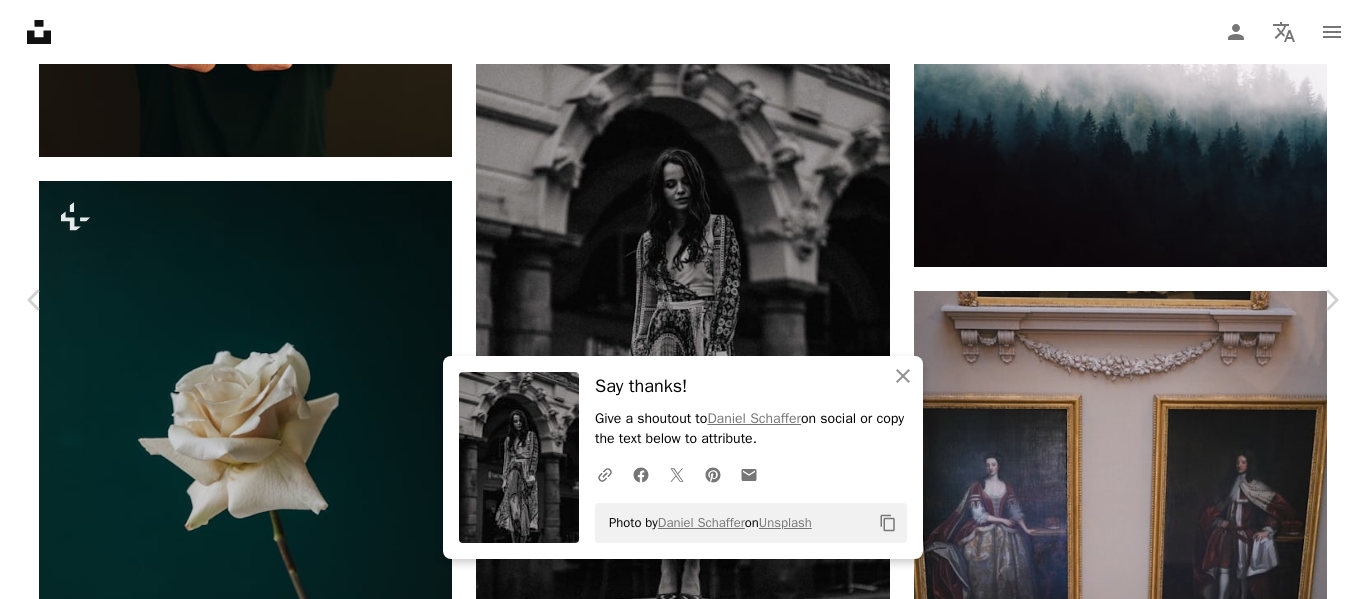 click on "An X shape" at bounding box center (20, 20) 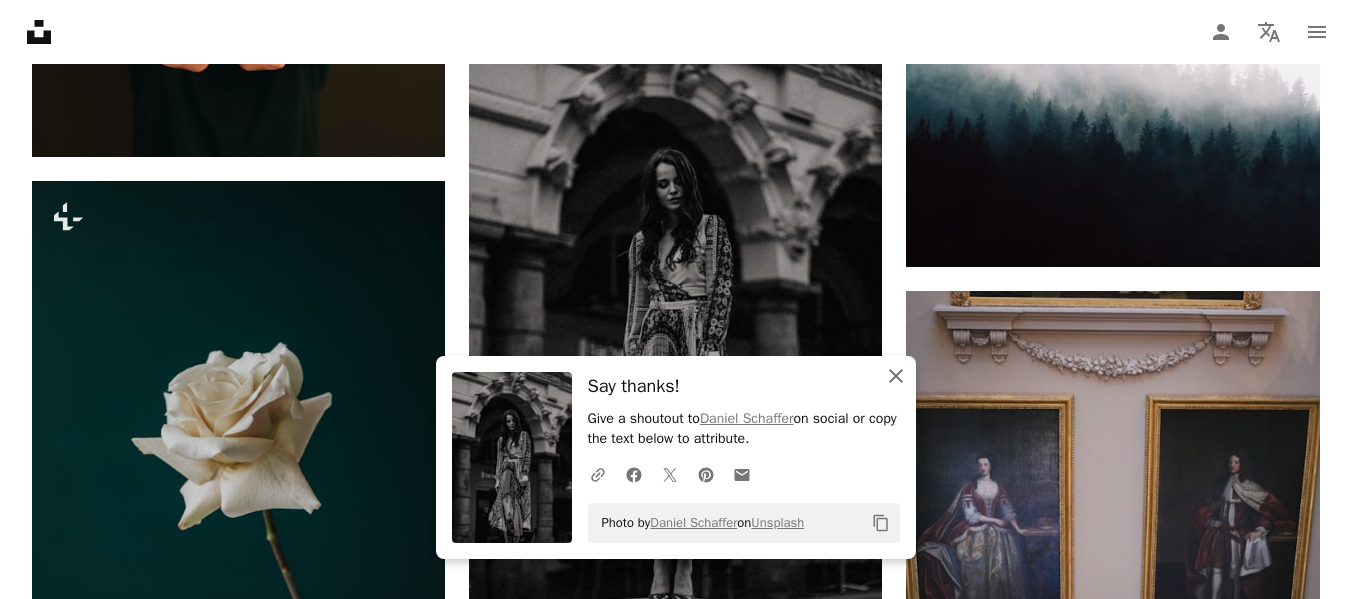 click on "An X shape" 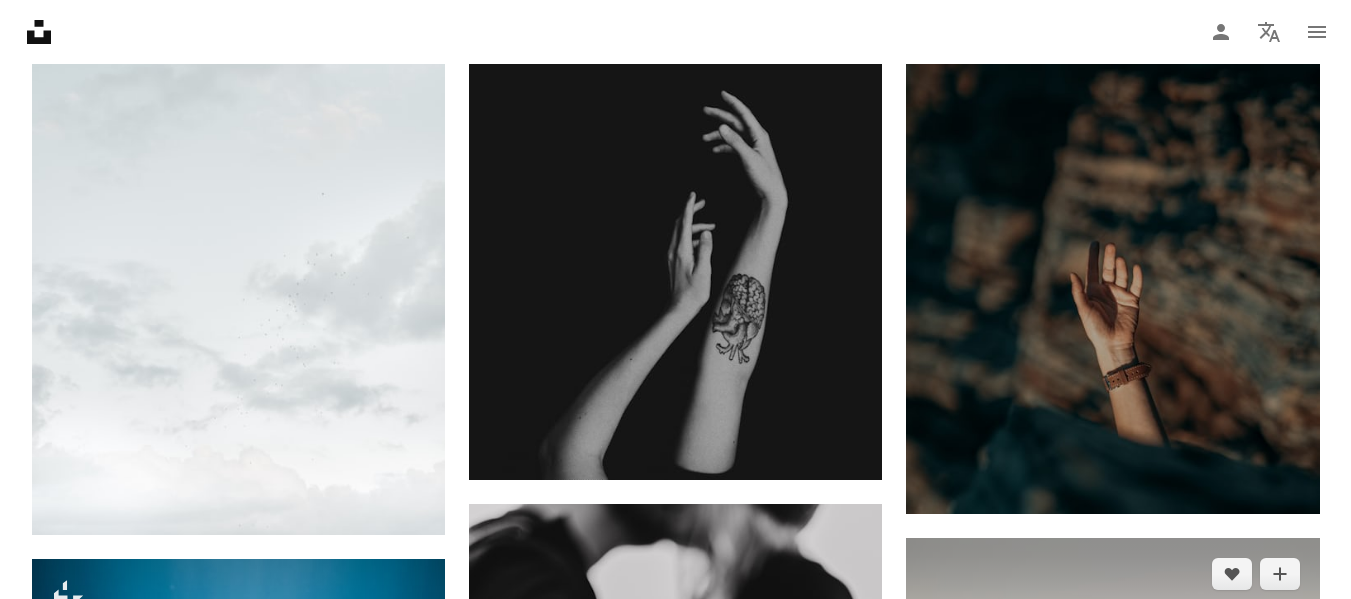 scroll, scrollTop: 46500, scrollLeft: 0, axis: vertical 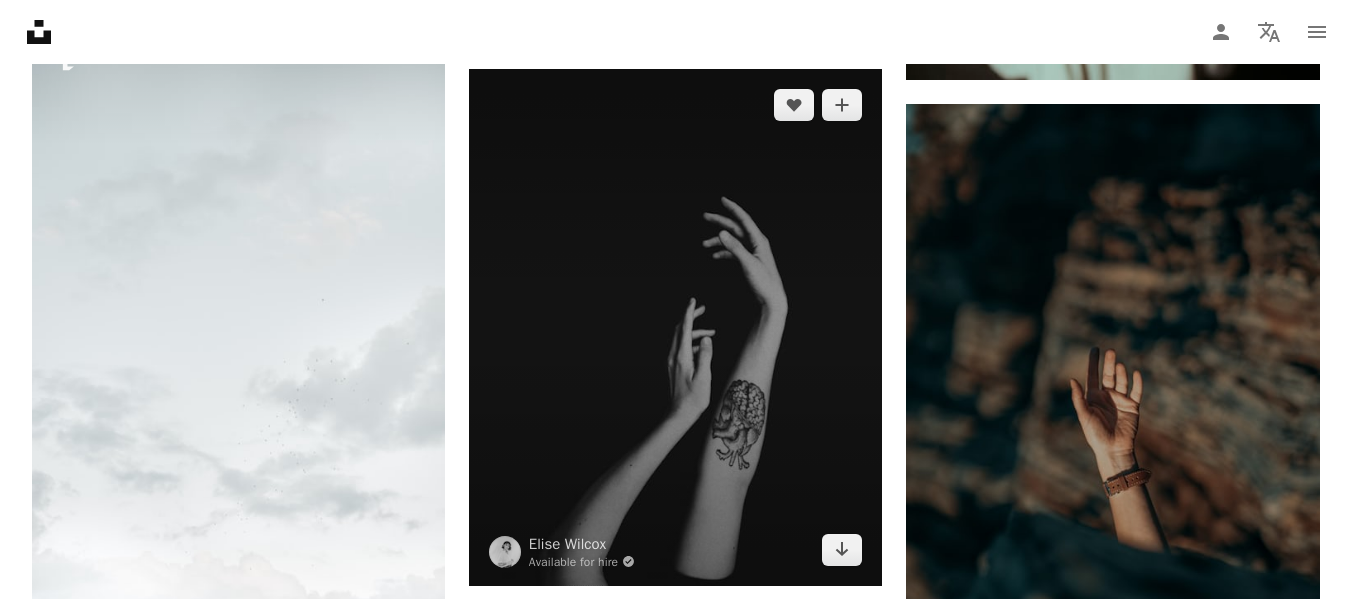 click at bounding box center (675, 327) 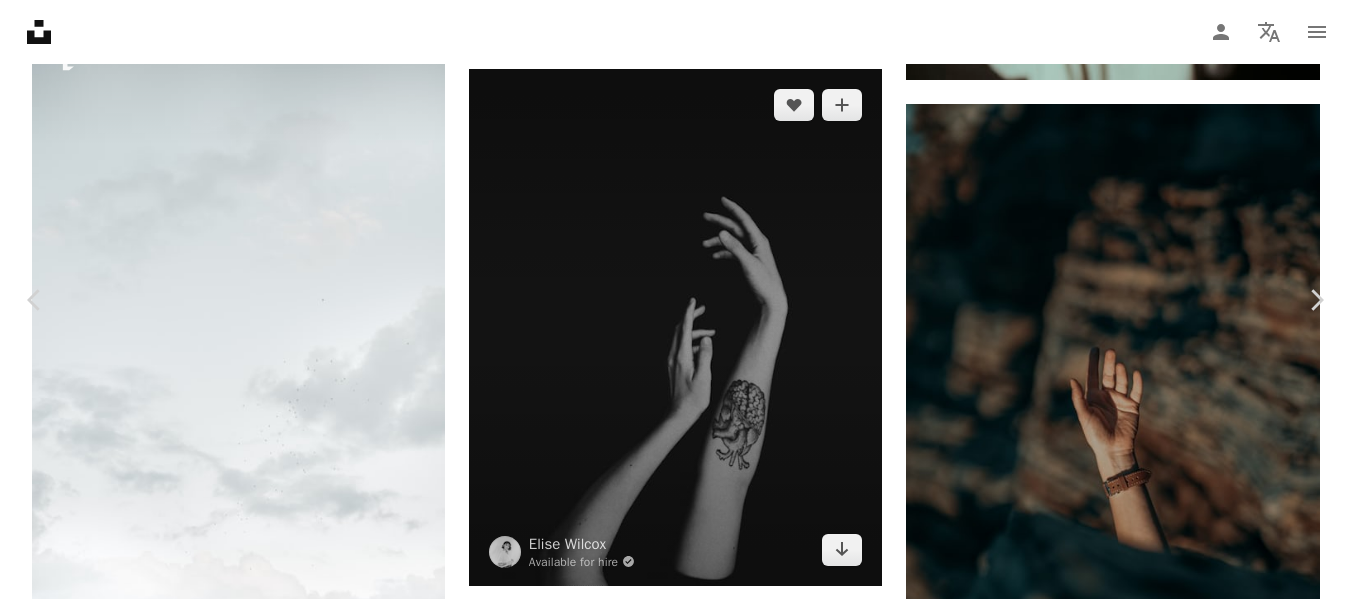 click on "Chevron down" 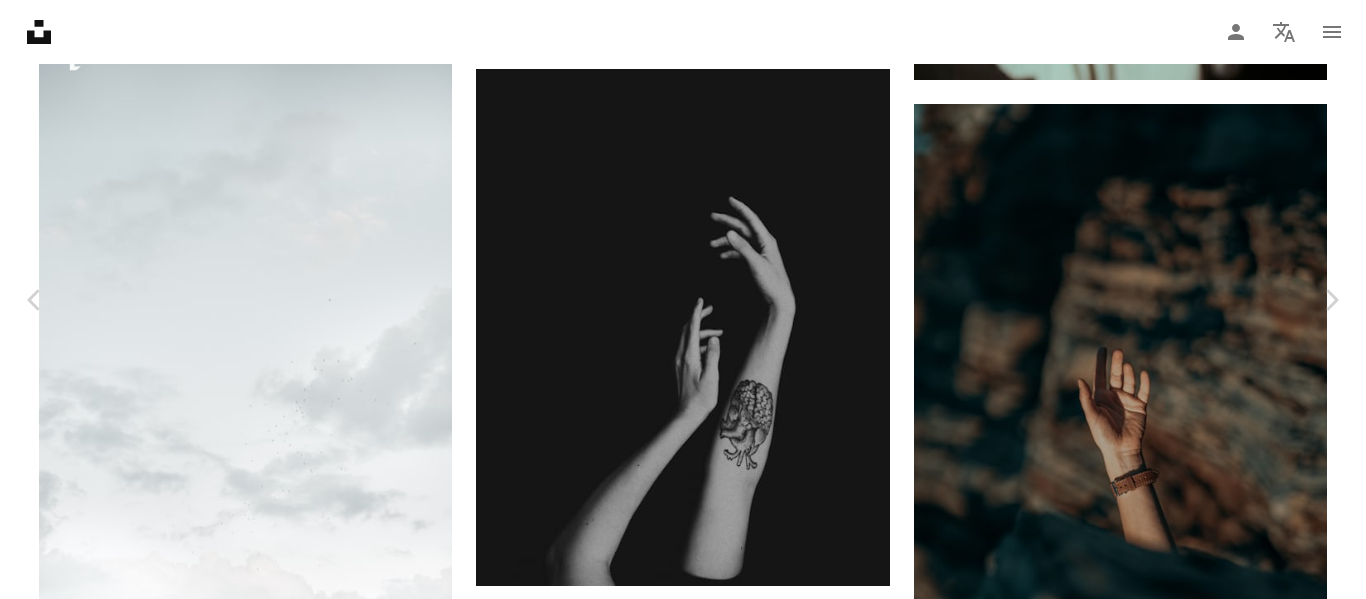 click on "Large" at bounding box center [1076, 7828] 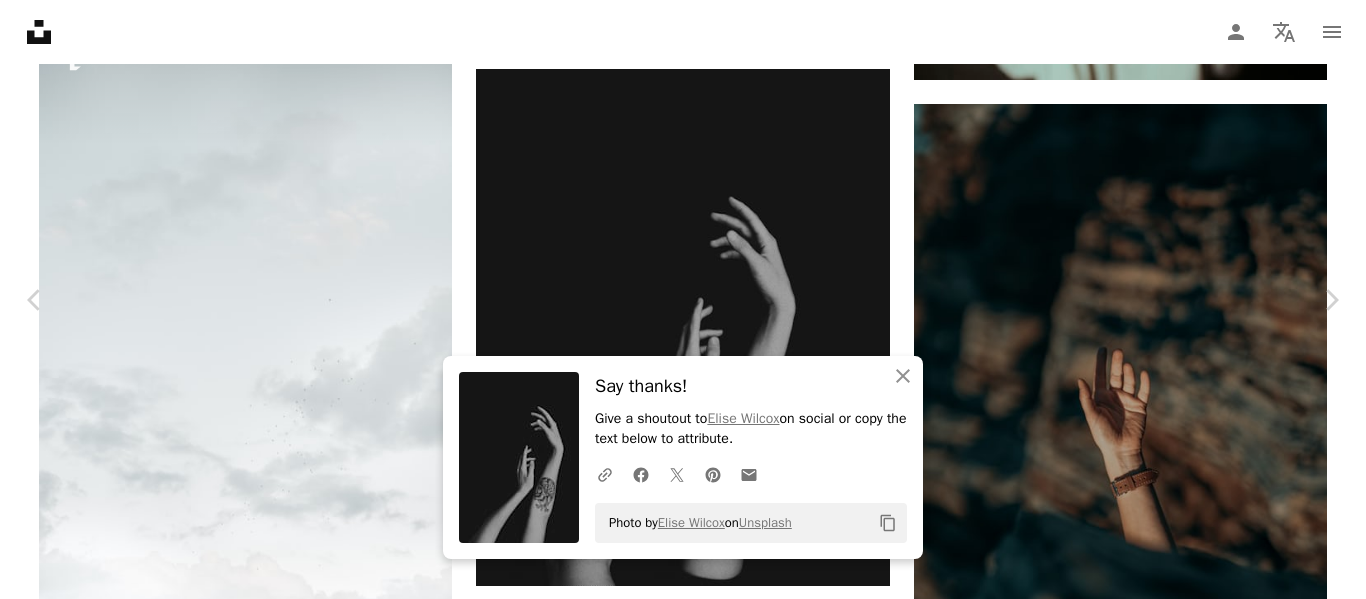 click on "An X shape" at bounding box center [20, 20] 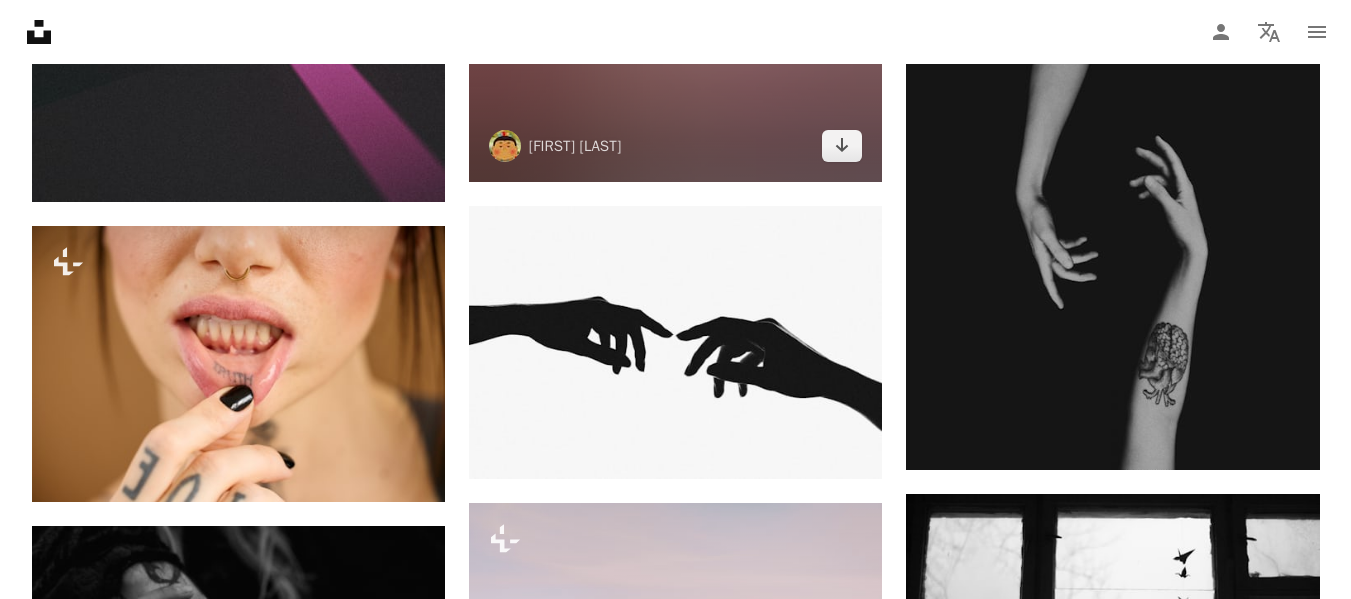 scroll, scrollTop: 49900, scrollLeft: 0, axis: vertical 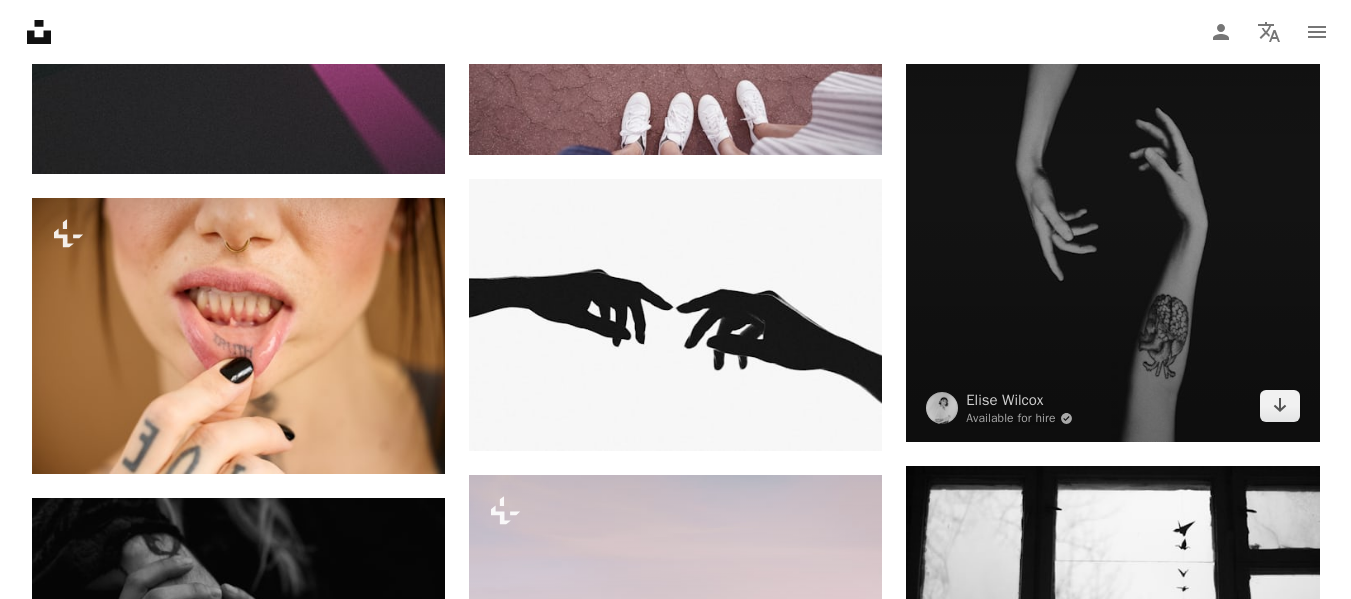 click at bounding box center (1112, 184) 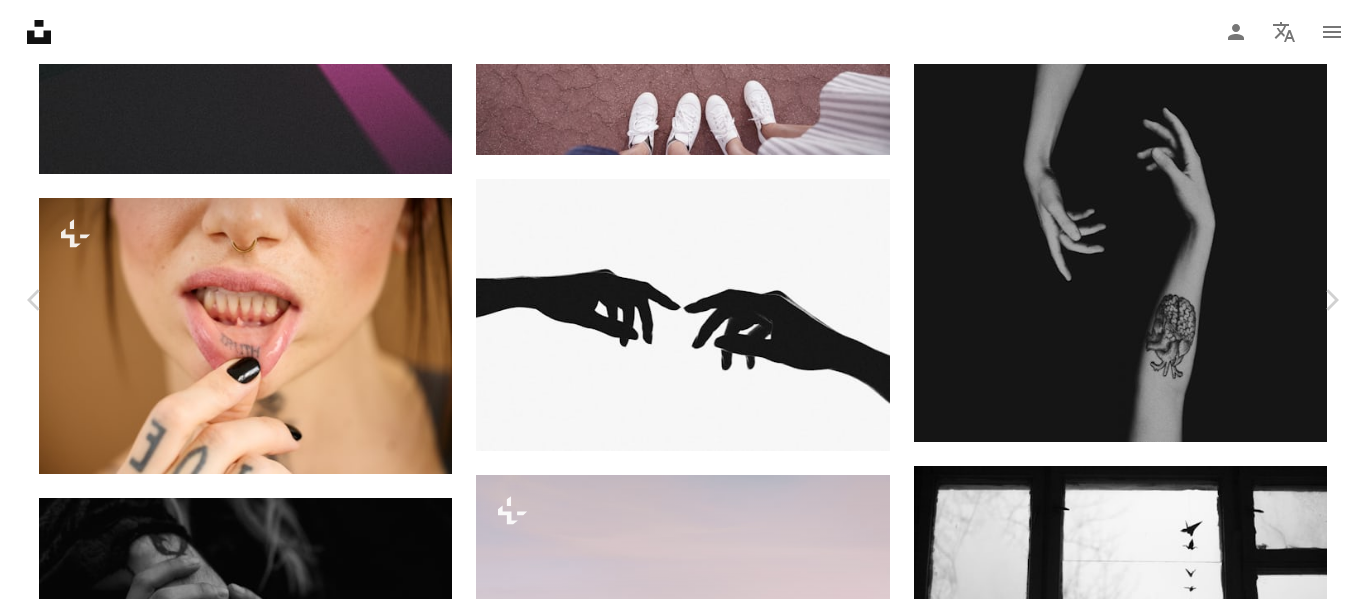 click on "Chevron down" 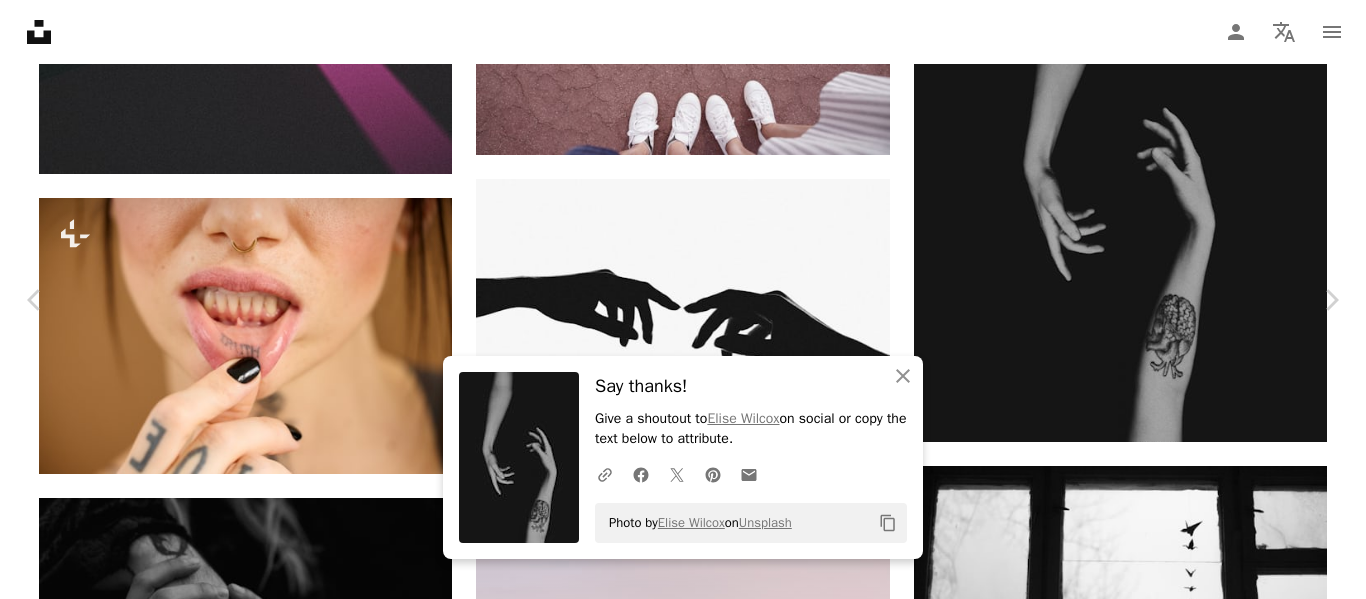 click on "An X shape" at bounding box center [20, 20] 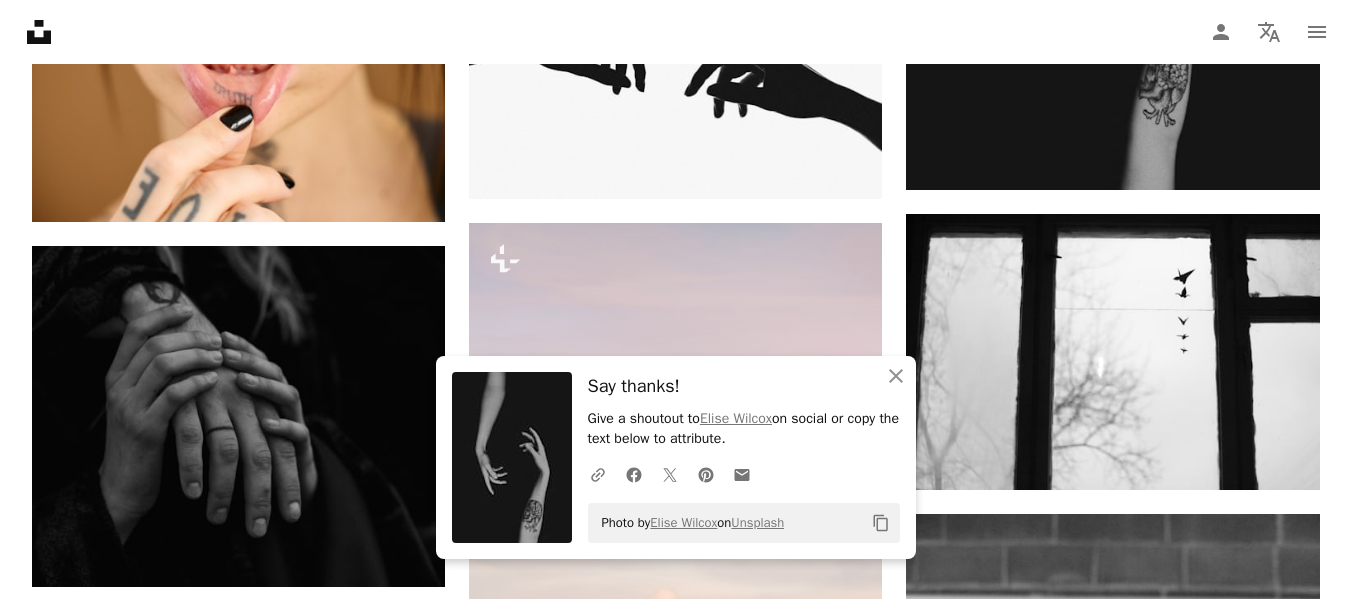 scroll, scrollTop: 50300, scrollLeft: 0, axis: vertical 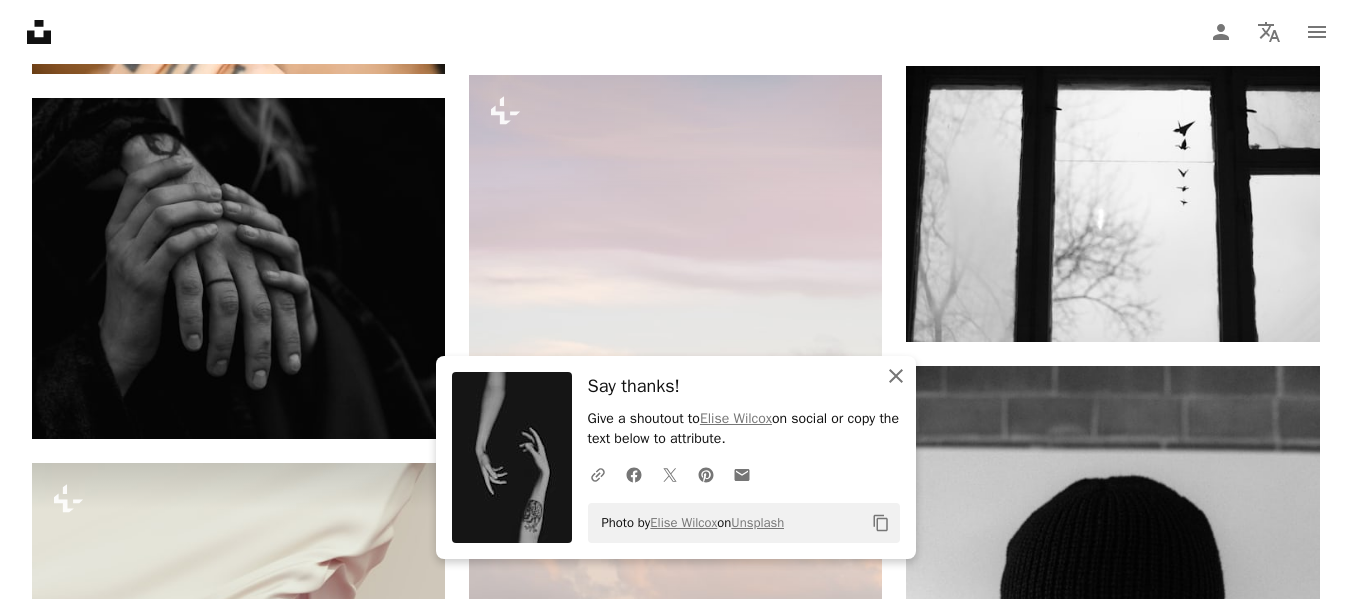 click 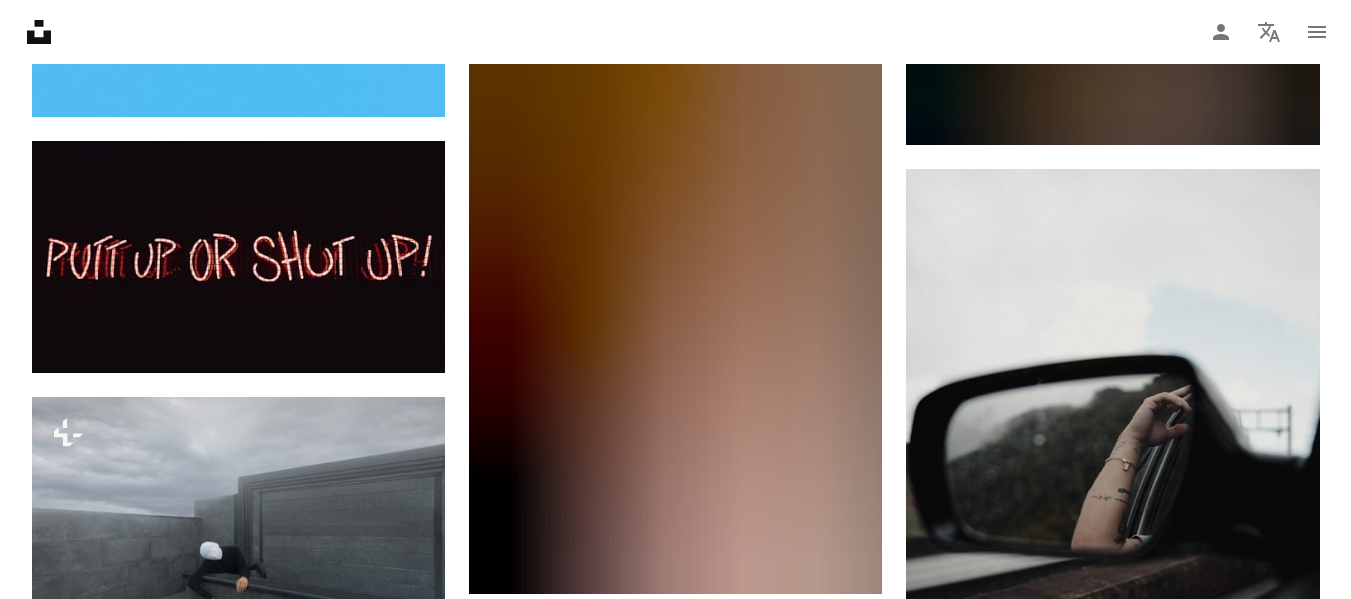 scroll, scrollTop: 58800, scrollLeft: 0, axis: vertical 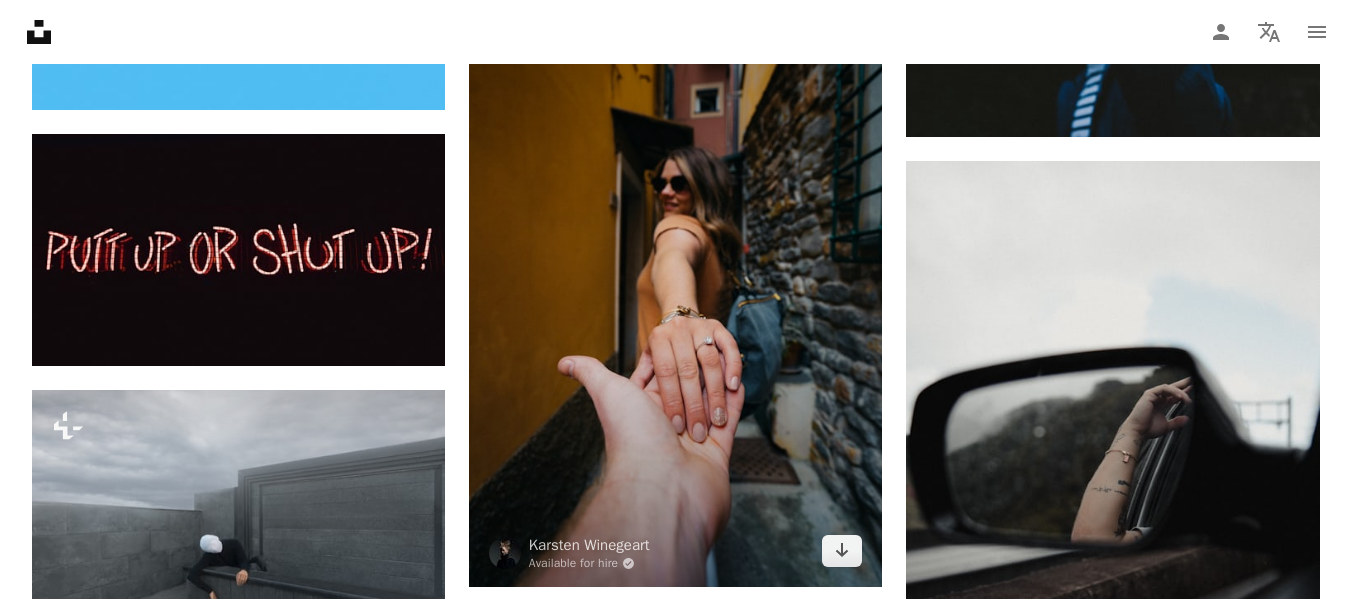 click at bounding box center (675, 278) 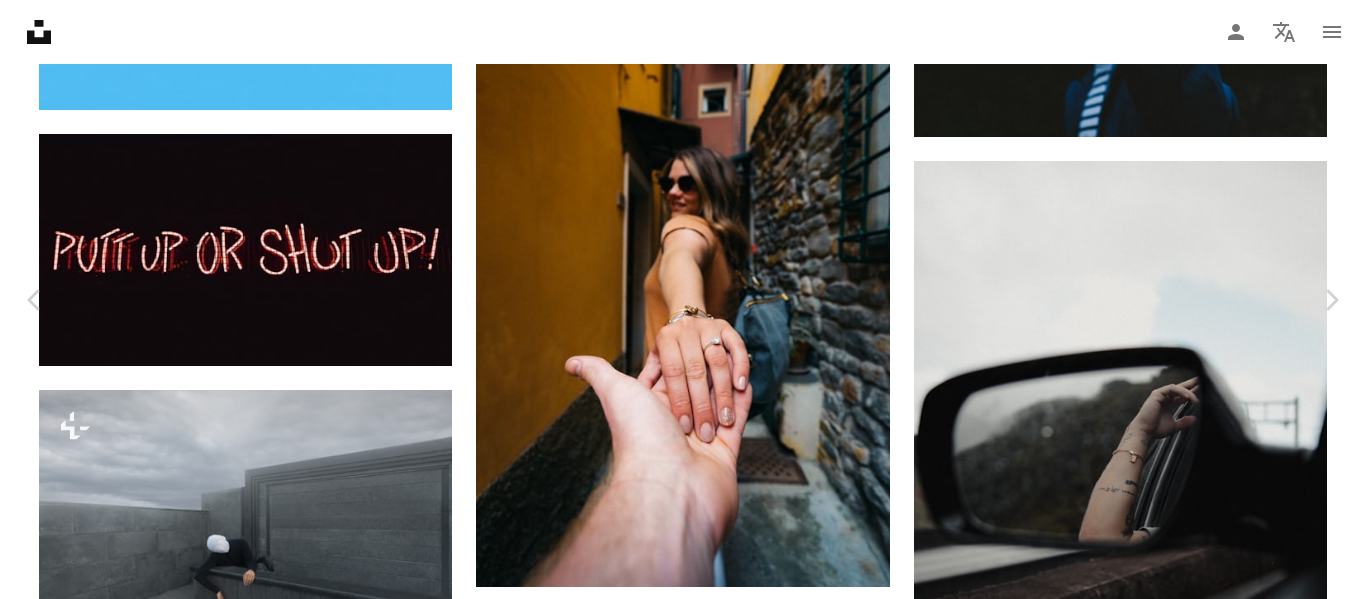 click 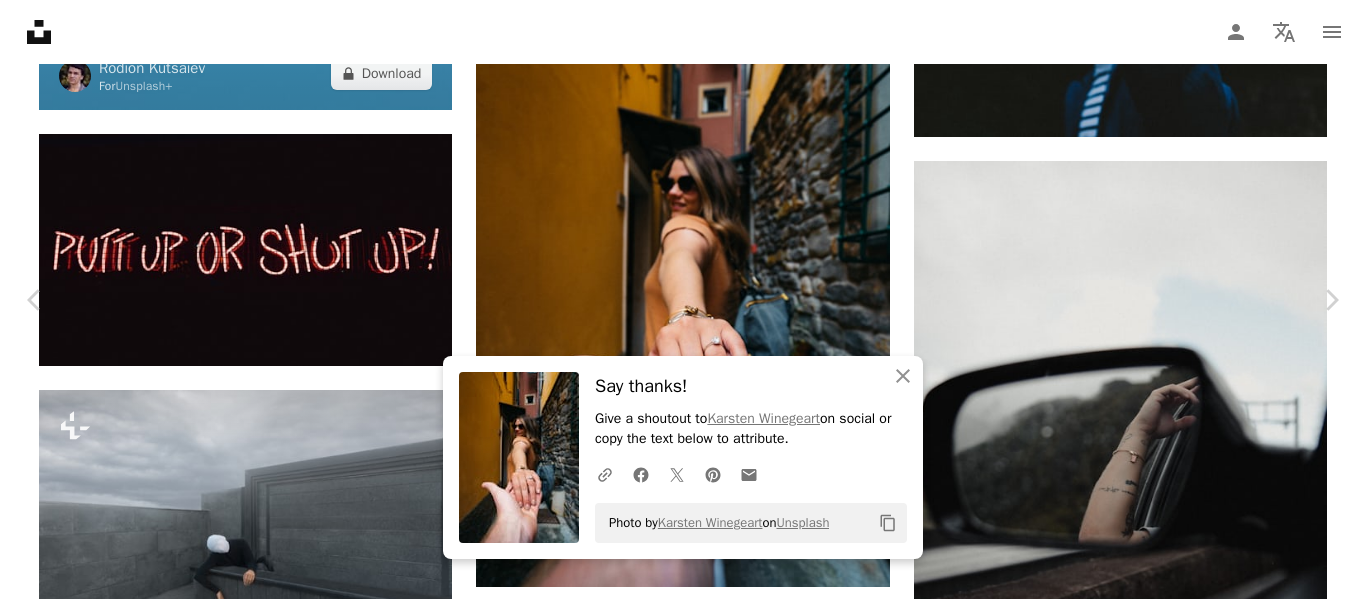 drag, startPoint x: 22, startPoint y: 15, endPoint x: 365, endPoint y: 93, distance: 351.75702 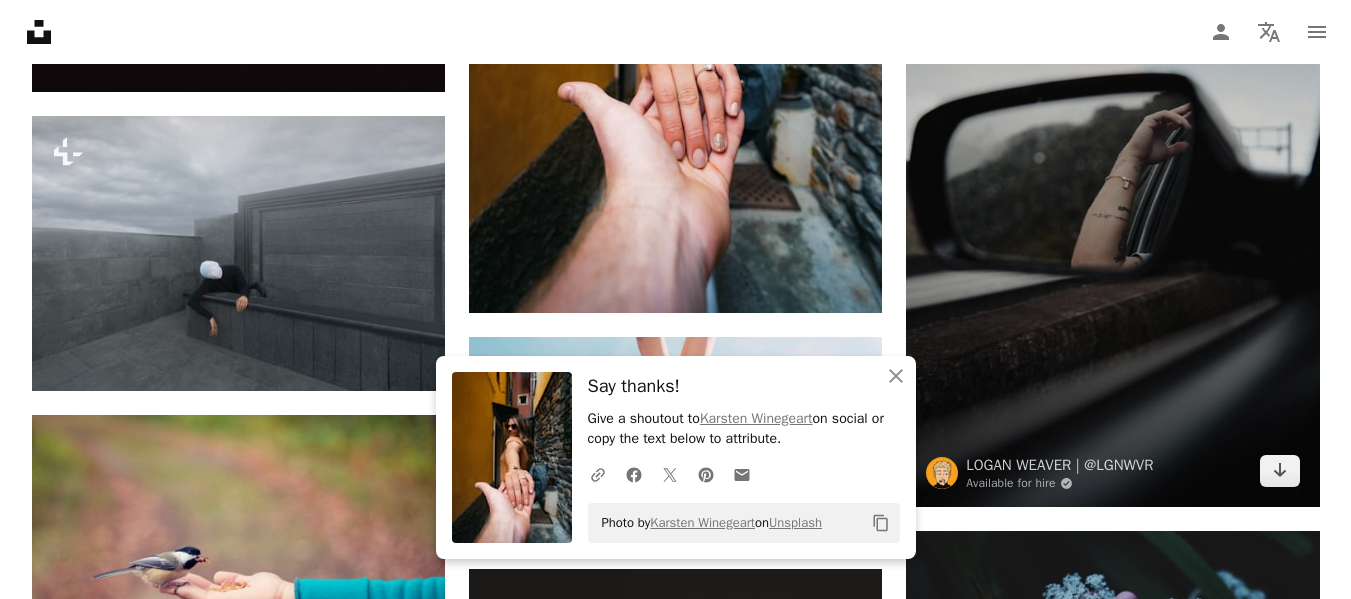 scroll, scrollTop: 59300, scrollLeft: 0, axis: vertical 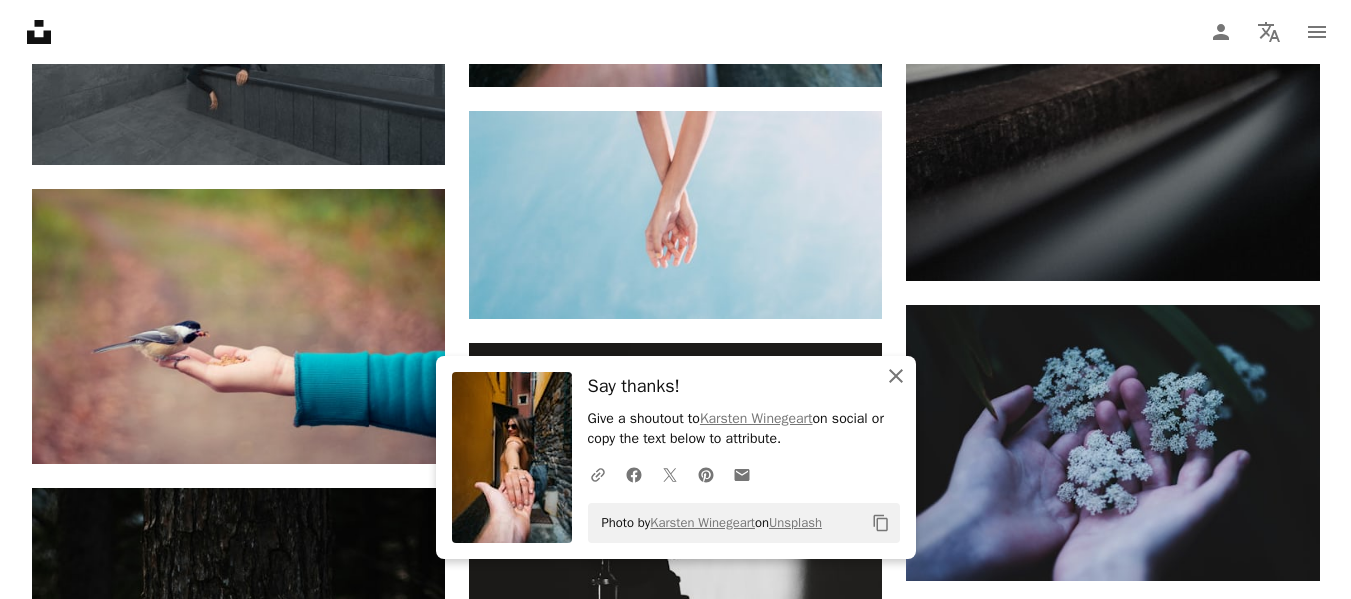 click 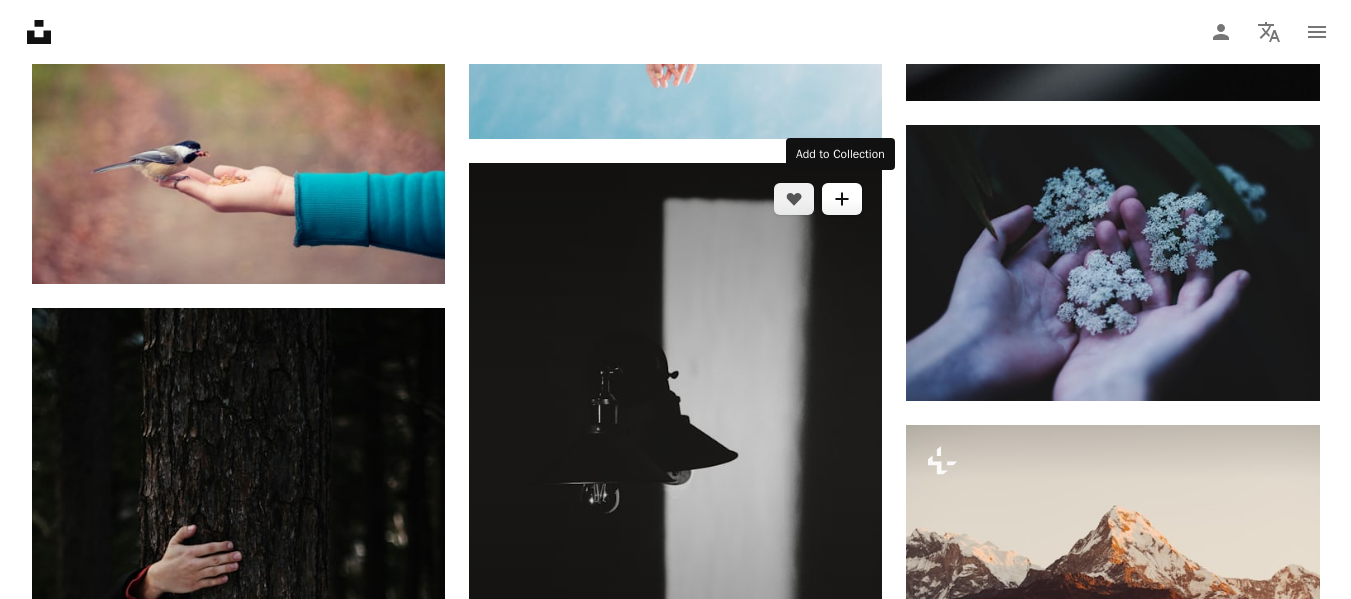 scroll, scrollTop: 59500, scrollLeft: 0, axis: vertical 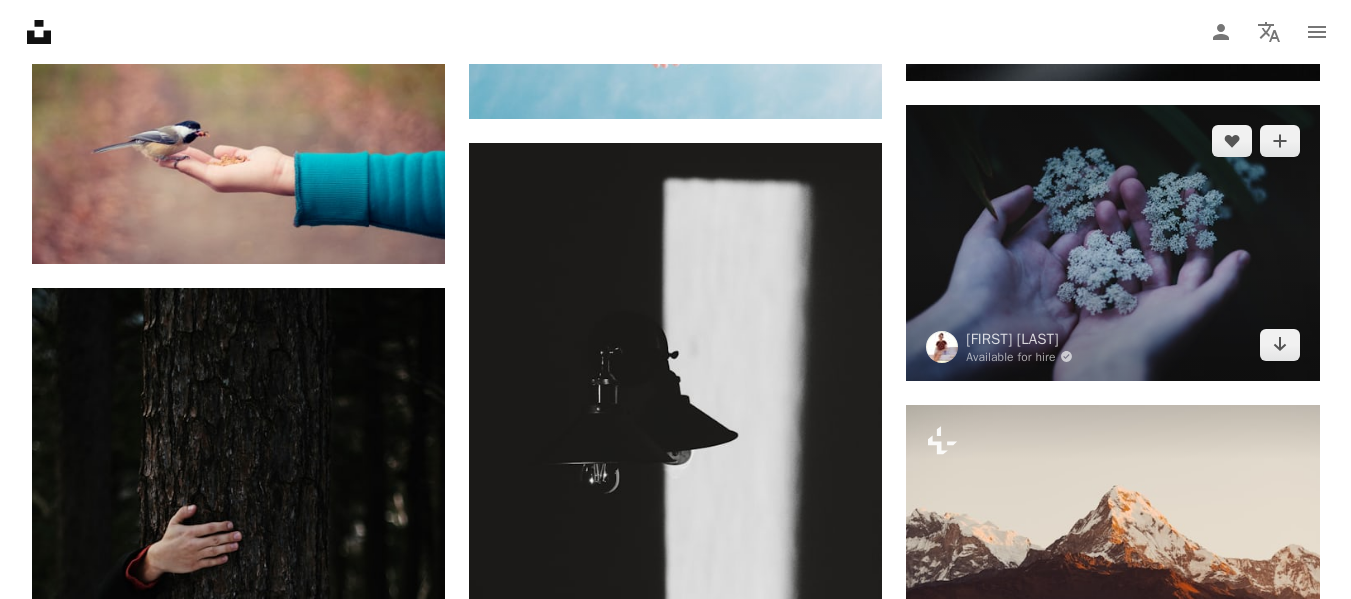 click at bounding box center [1112, 242] 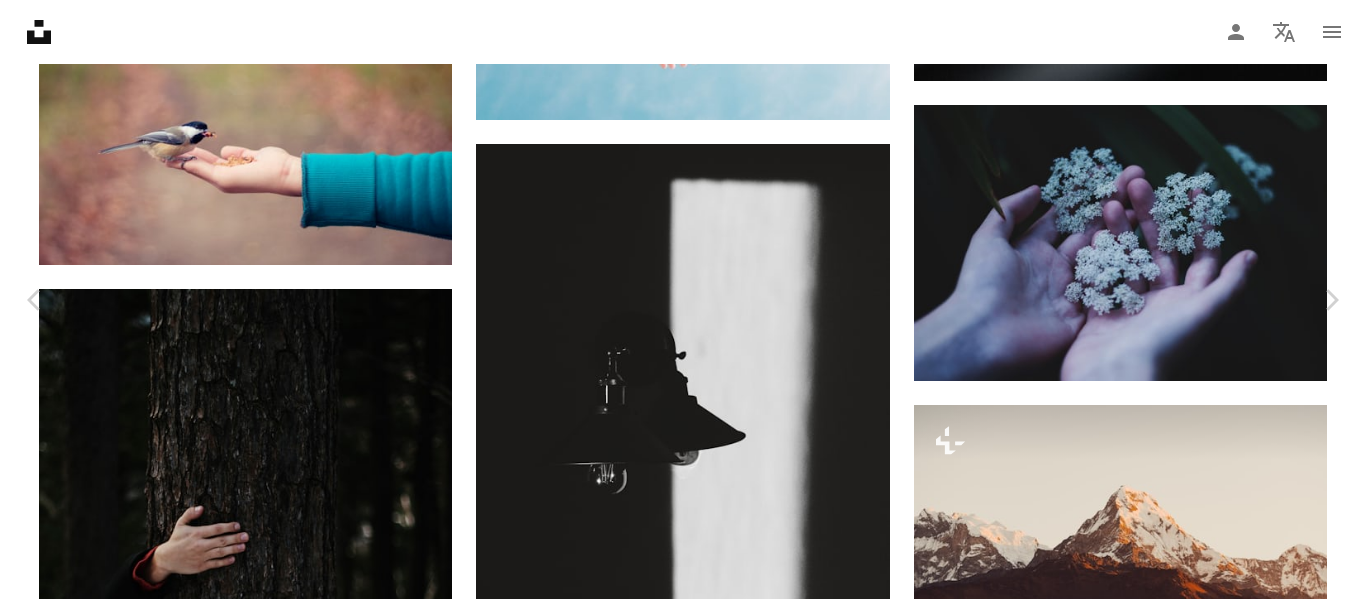 click on "Chevron down" 